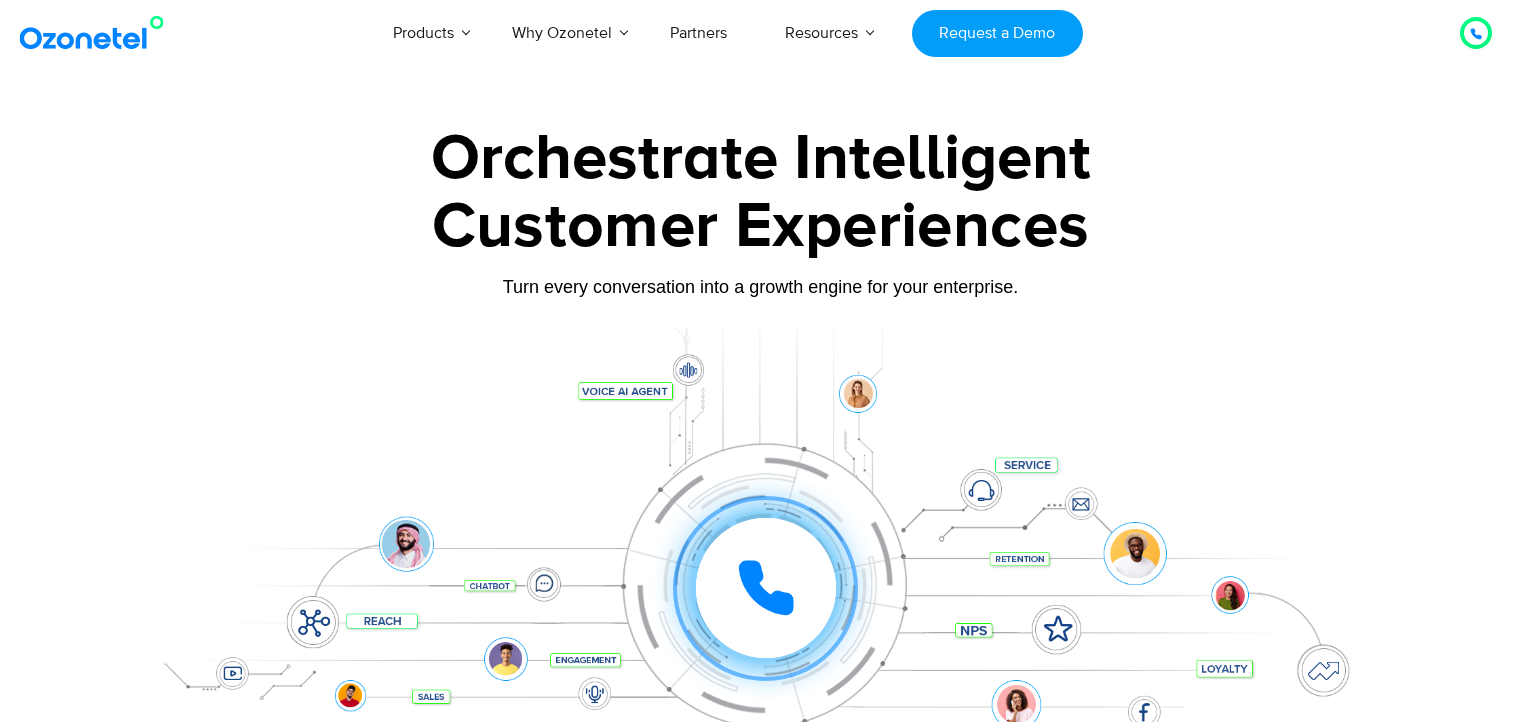 scroll, scrollTop: 0, scrollLeft: 0, axis: both 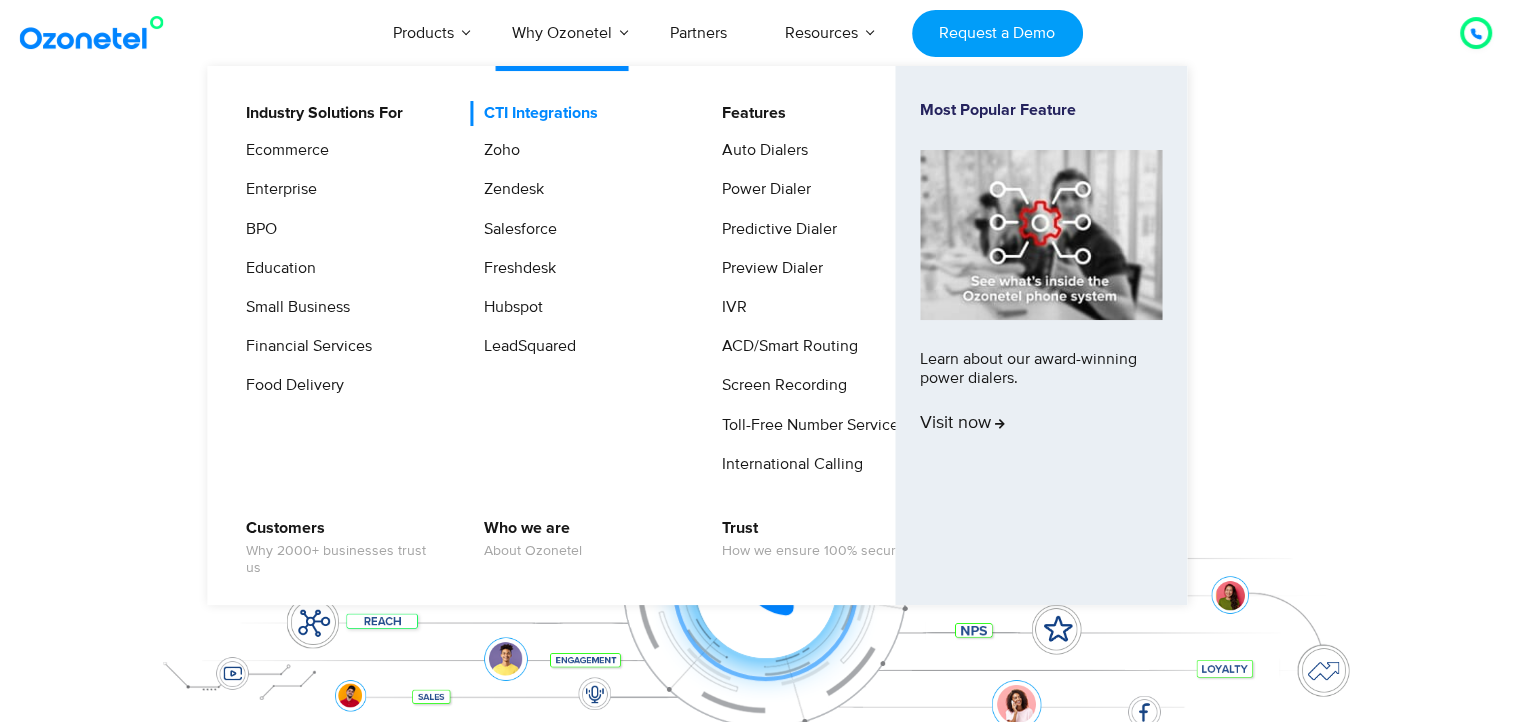 click on "CTI Integrations" at bounding box center [536, 113] 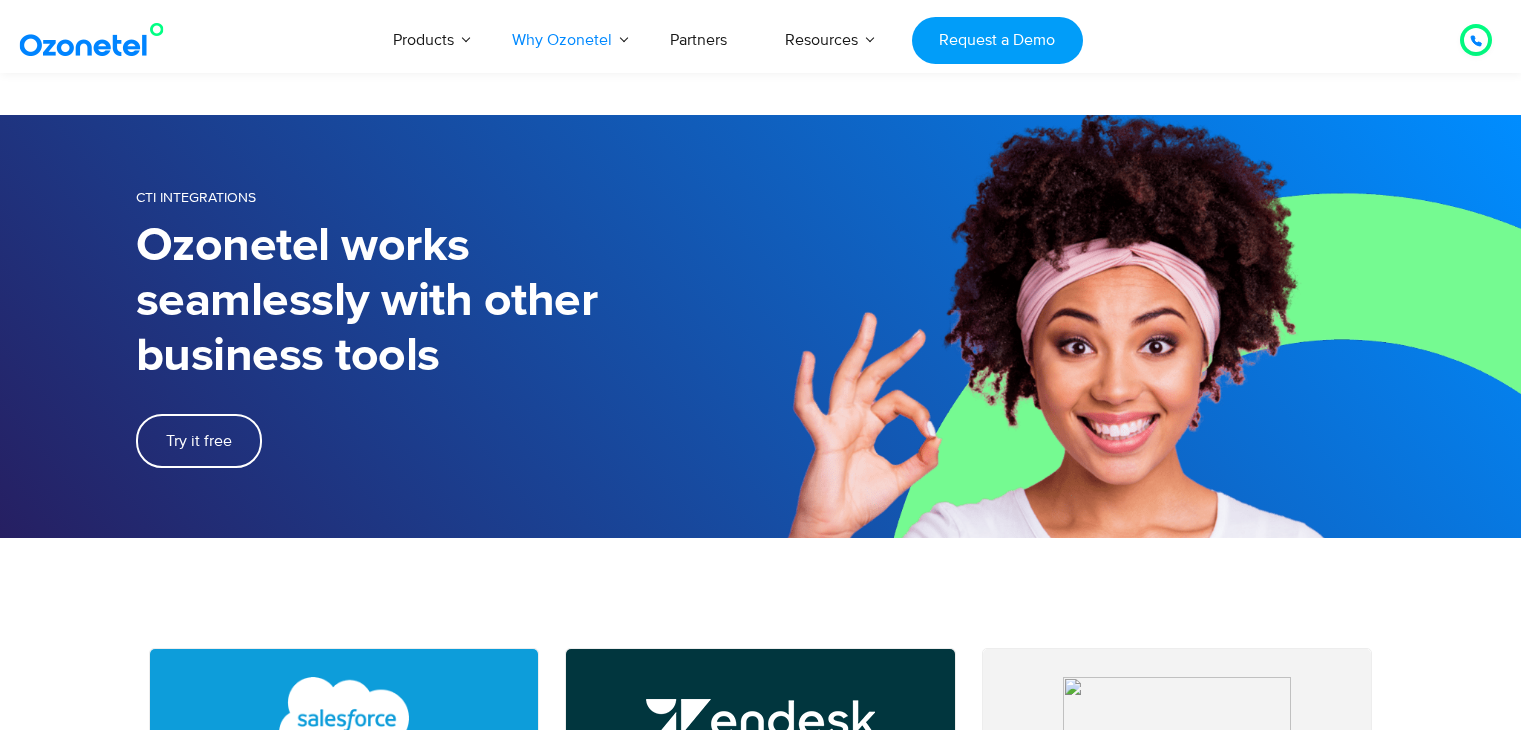 scroll, scrollTop: 859, scrollLeft: 0, axis: vertical 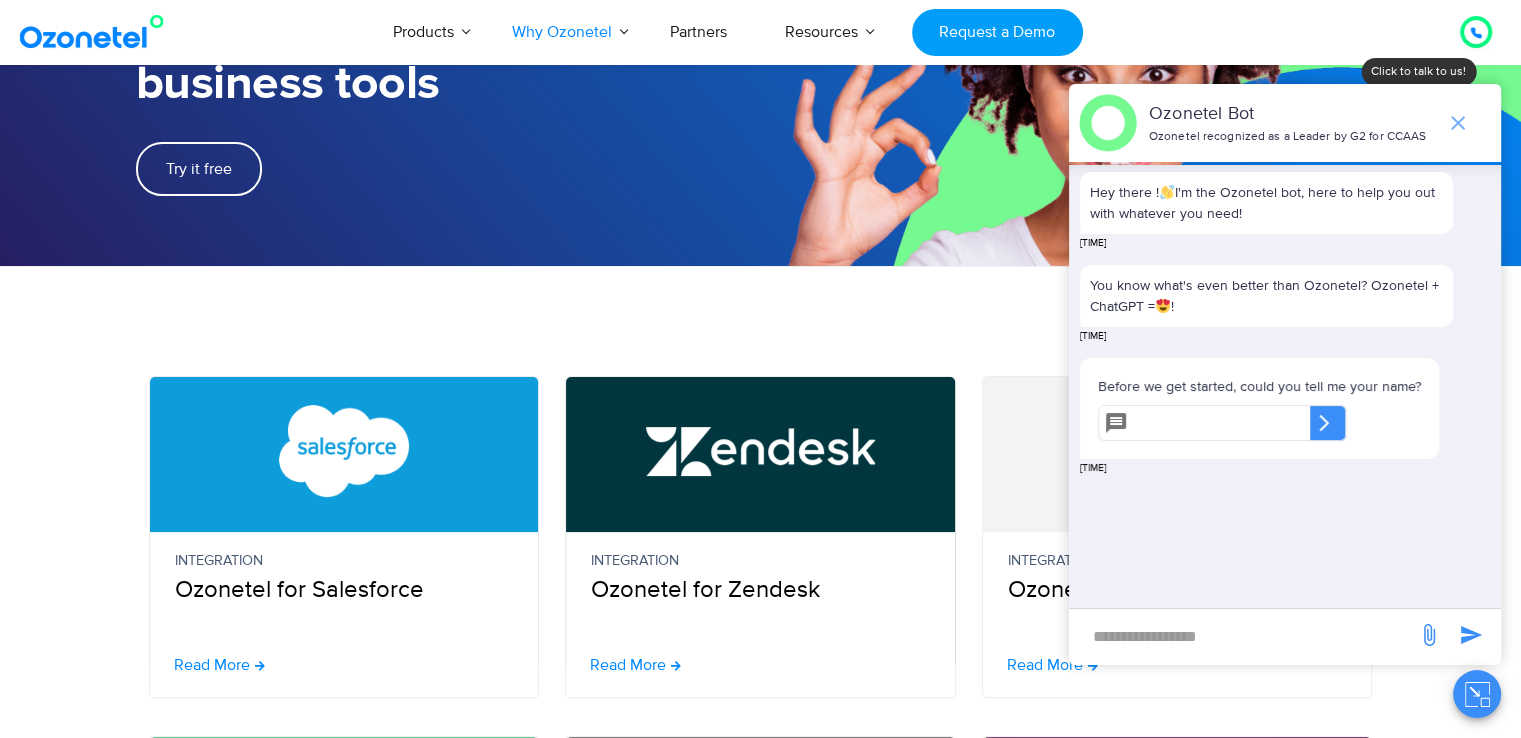 click at bounding box center (1458, 123) 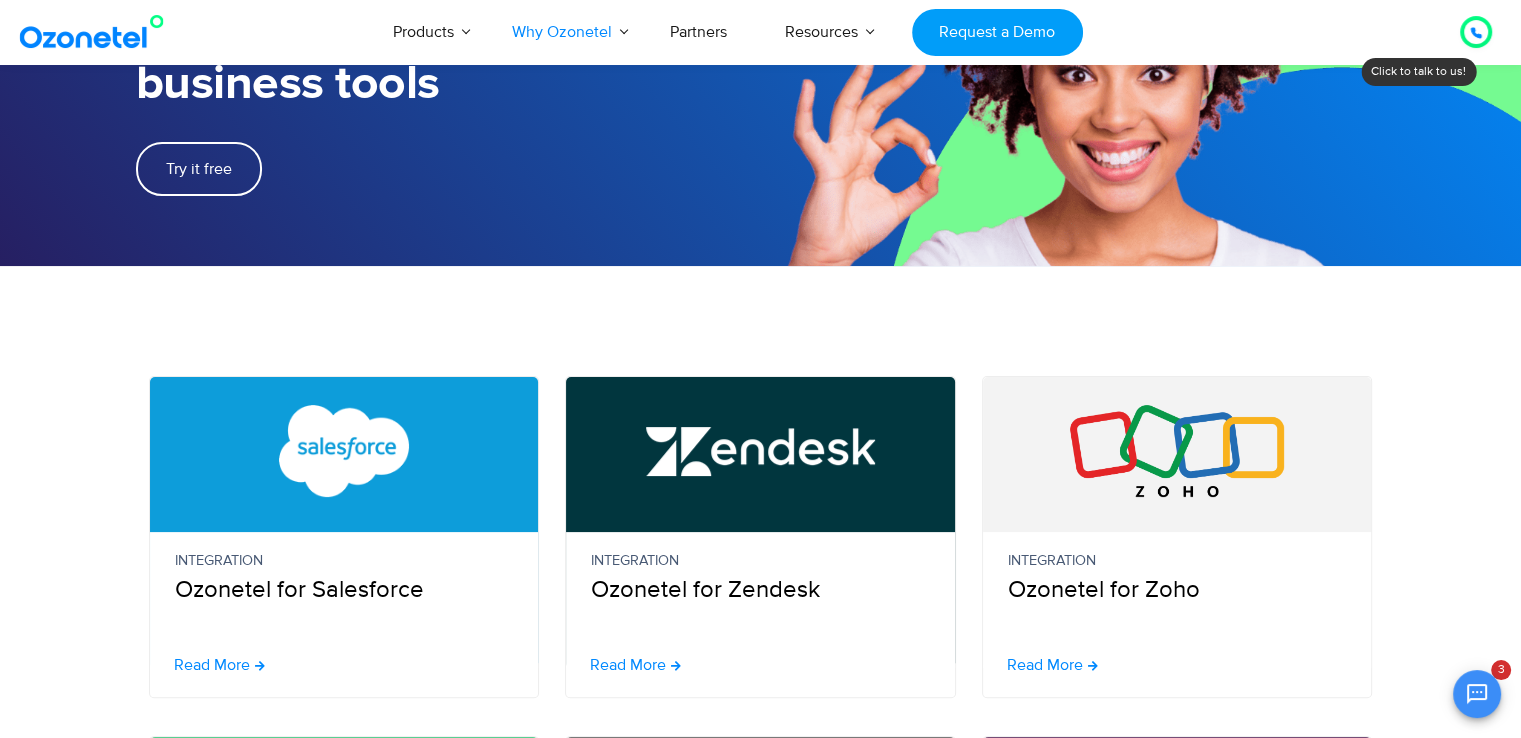scroll, scrollTop: 0, scrollLeft: 0, axis: both 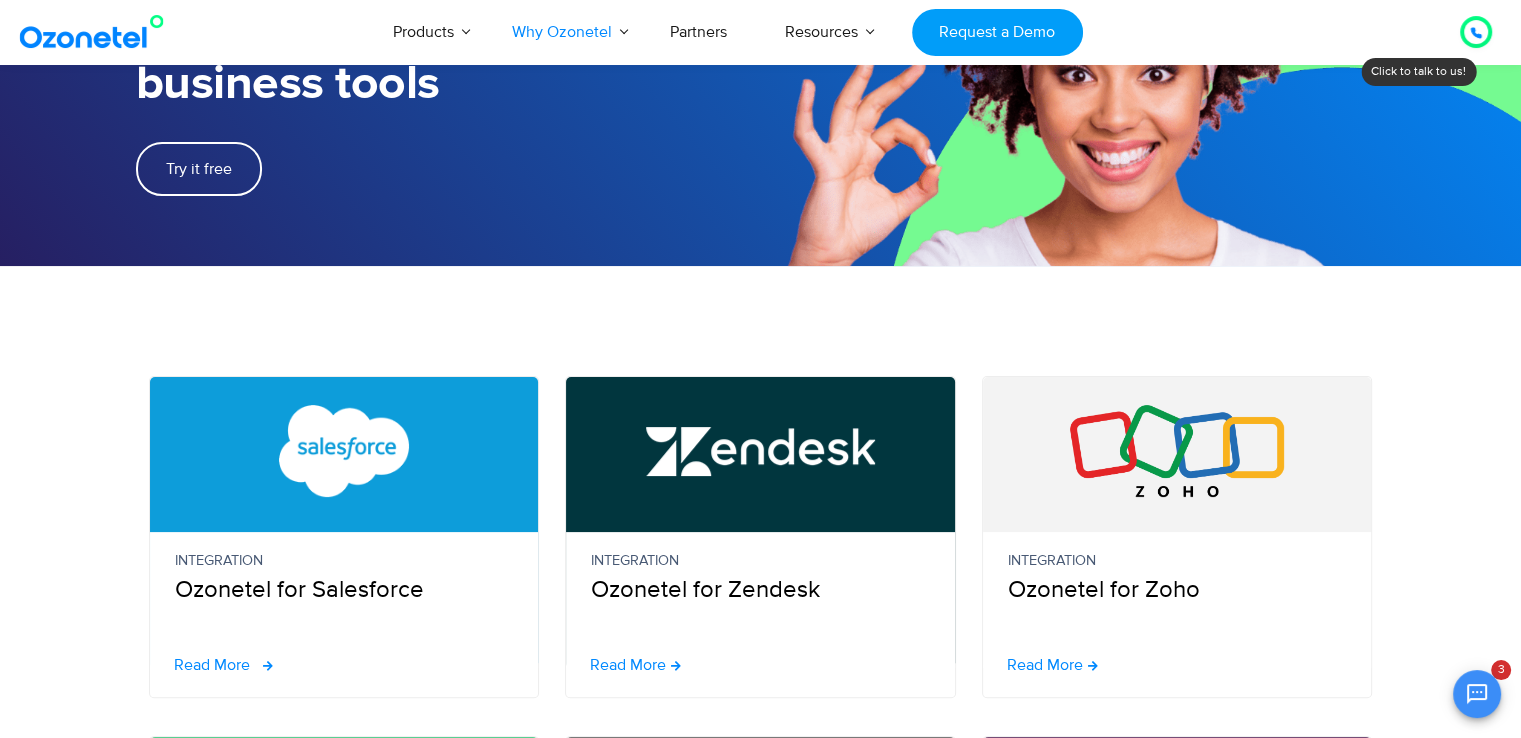 click on "Read More" at bounding box center (212, 665) 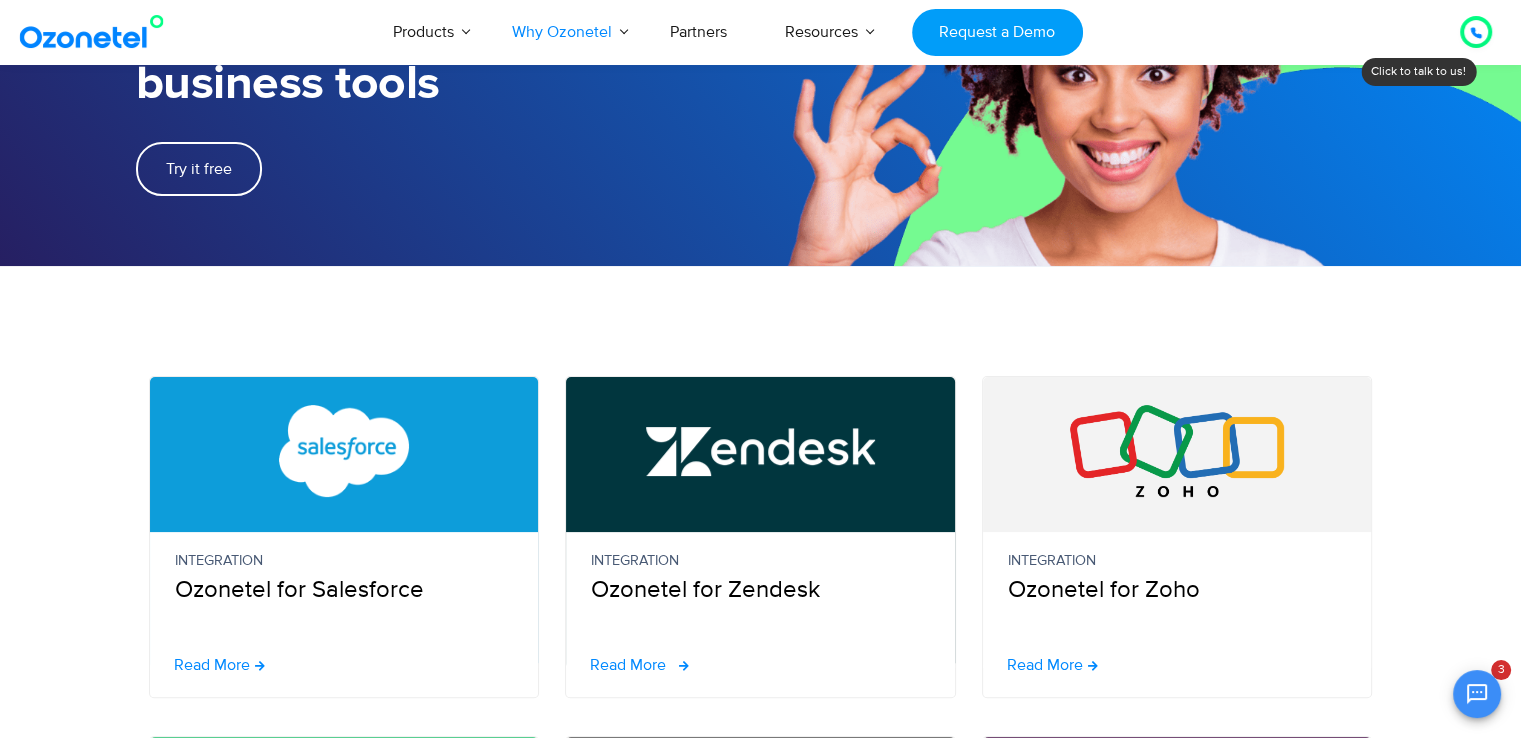 click on "Read More" at bounding box center [628, 665] 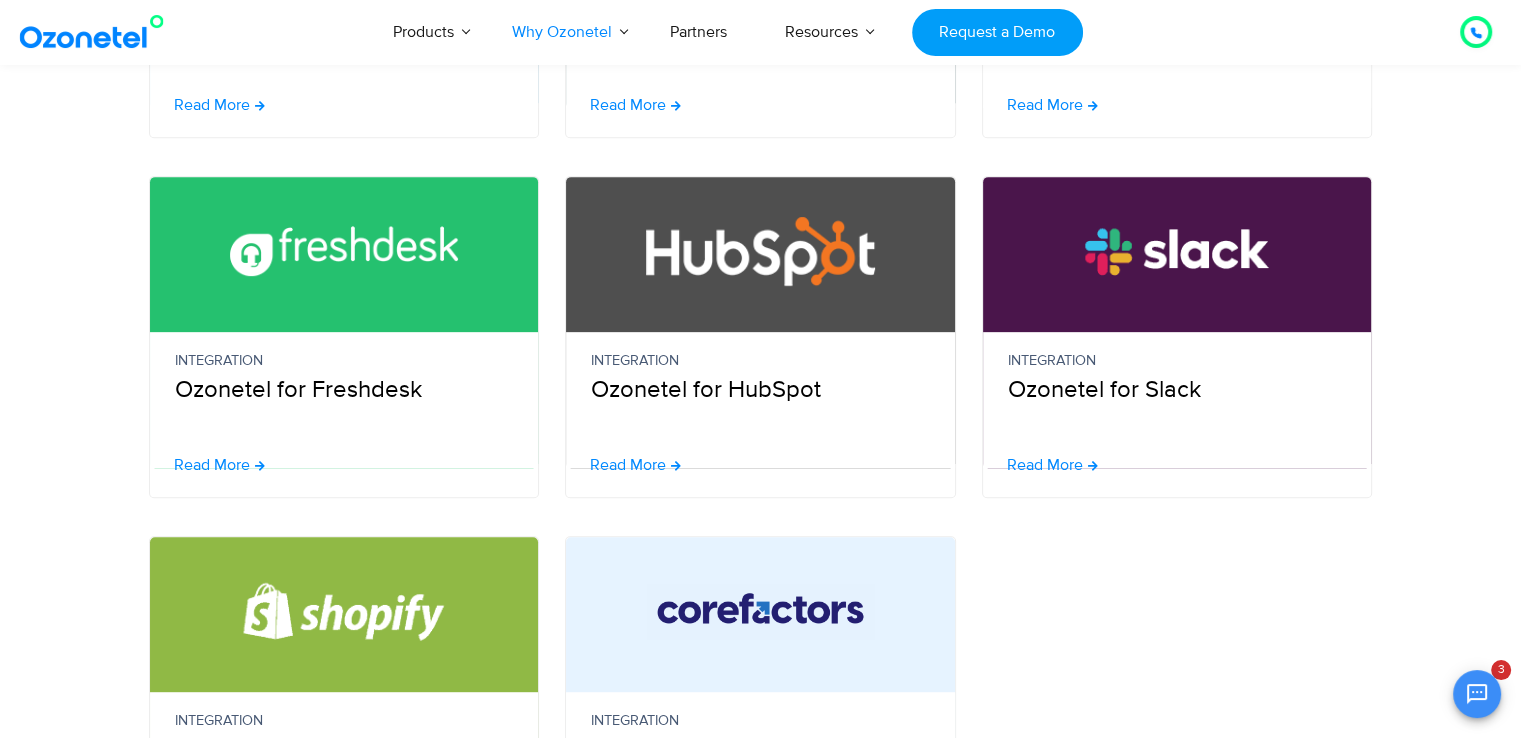 scroll, scrollTop: 824, scrollLeft: 0, axis: vertical 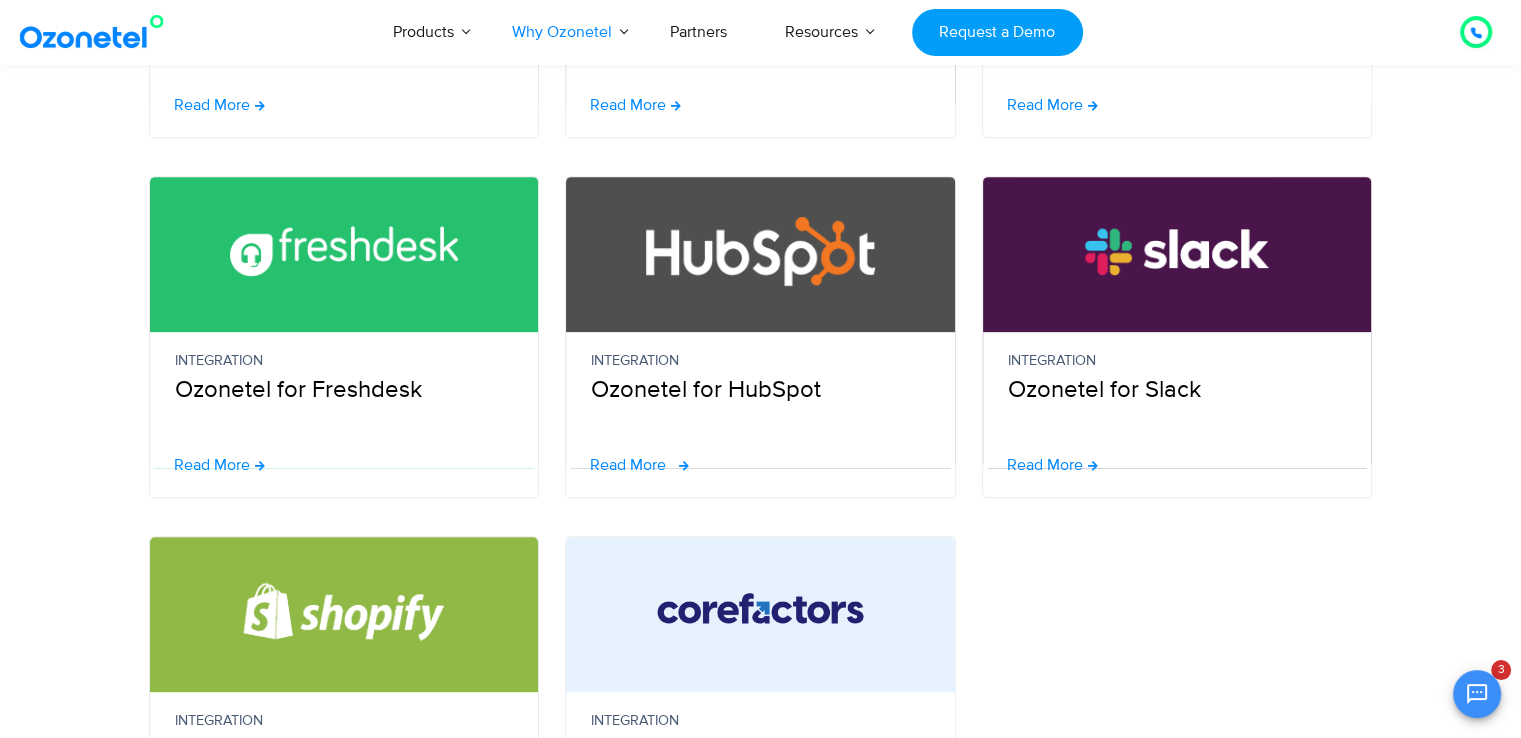 click on "Read More" at bounding box center (628, 465) 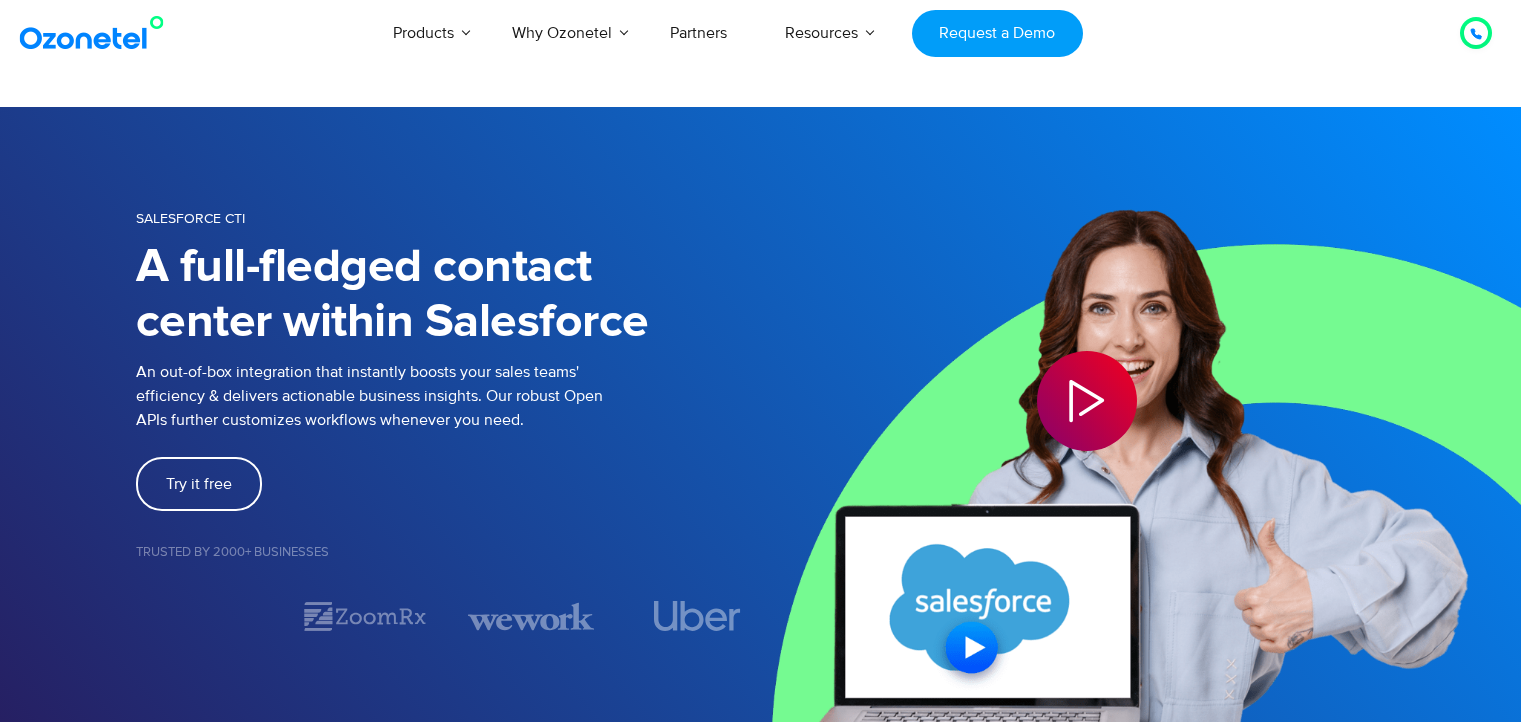 scroll, scrollTop: 0, scrollLeft: 0, axis: both 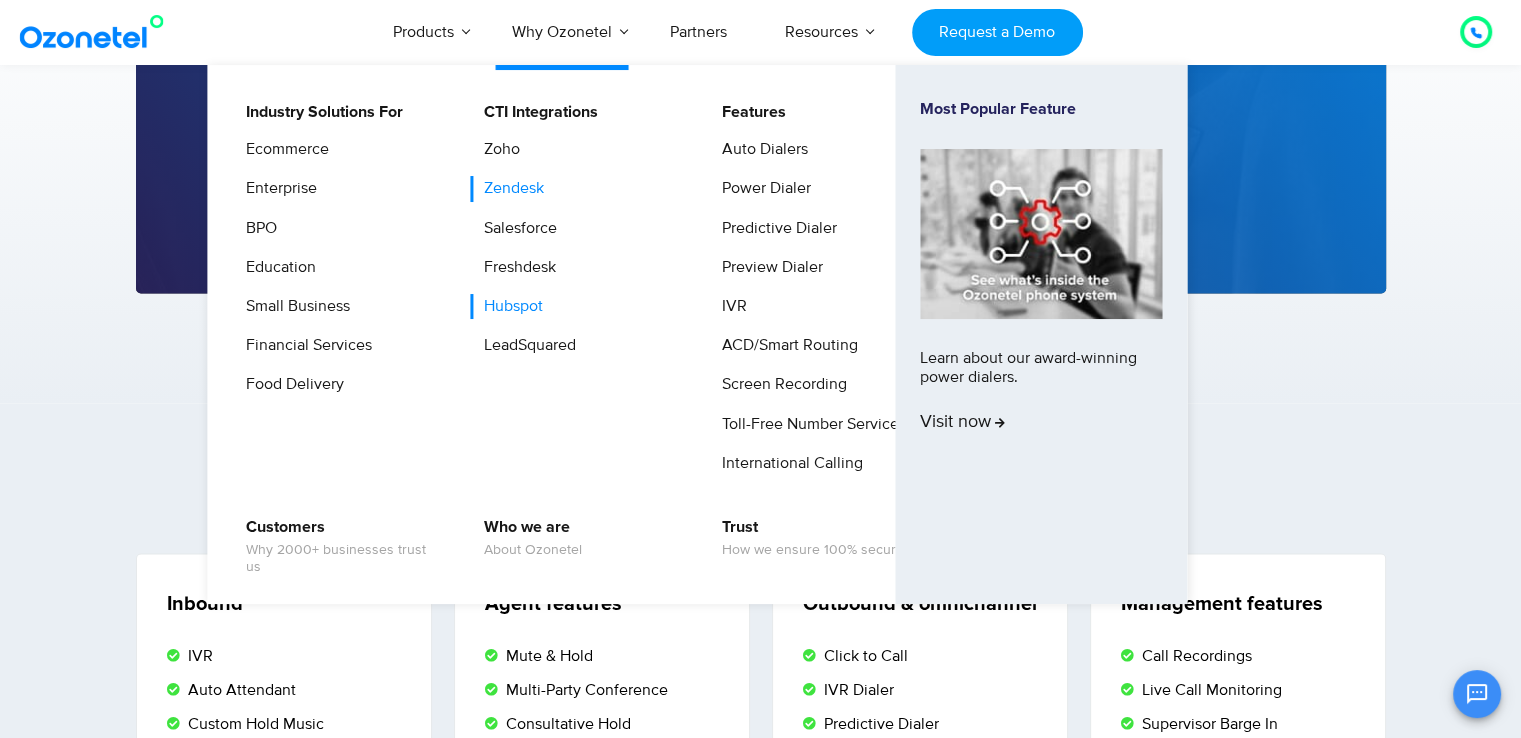 click on "Zendesk" at bounding box center (509, 188) 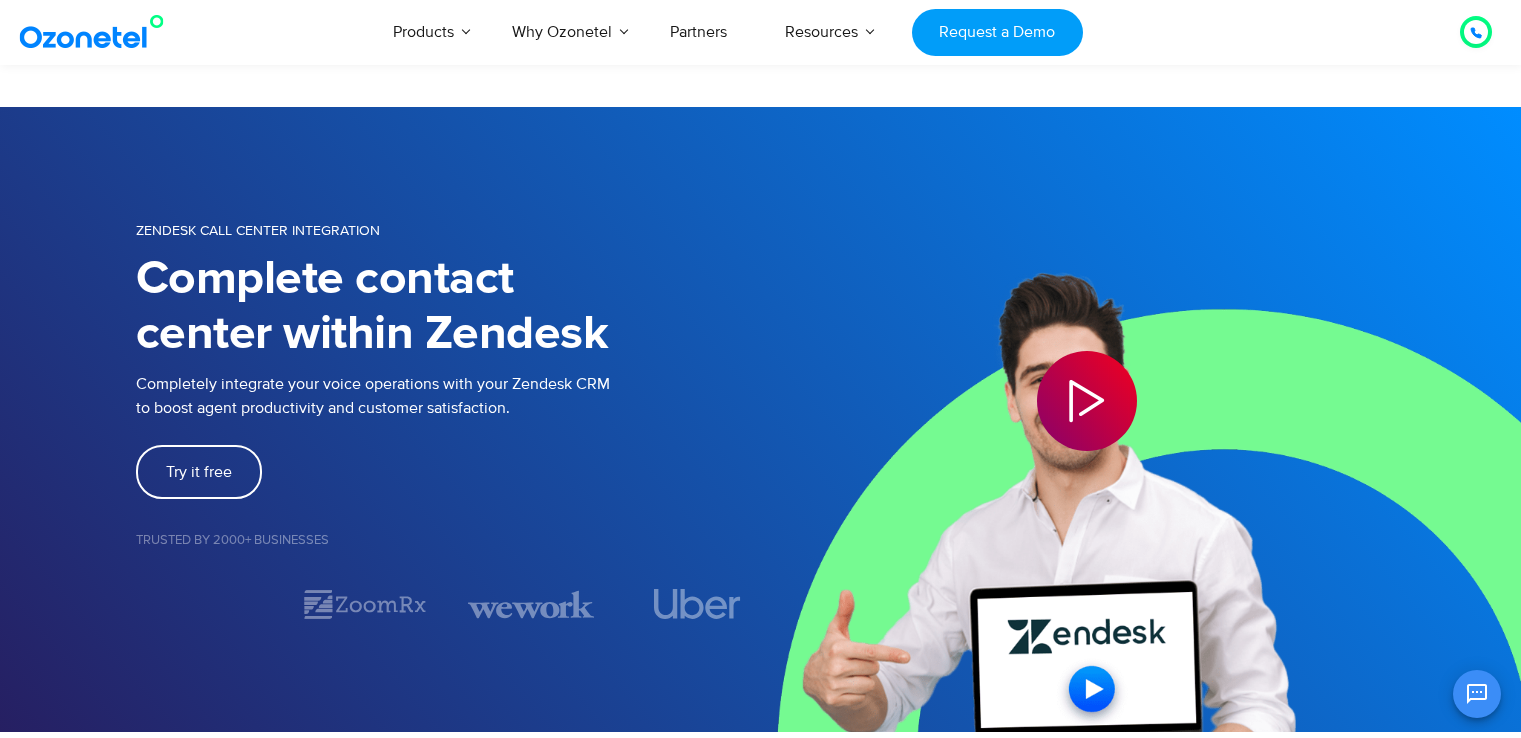 scroll, scrollTop: 840, scrollLeft: 0, axis: vertical 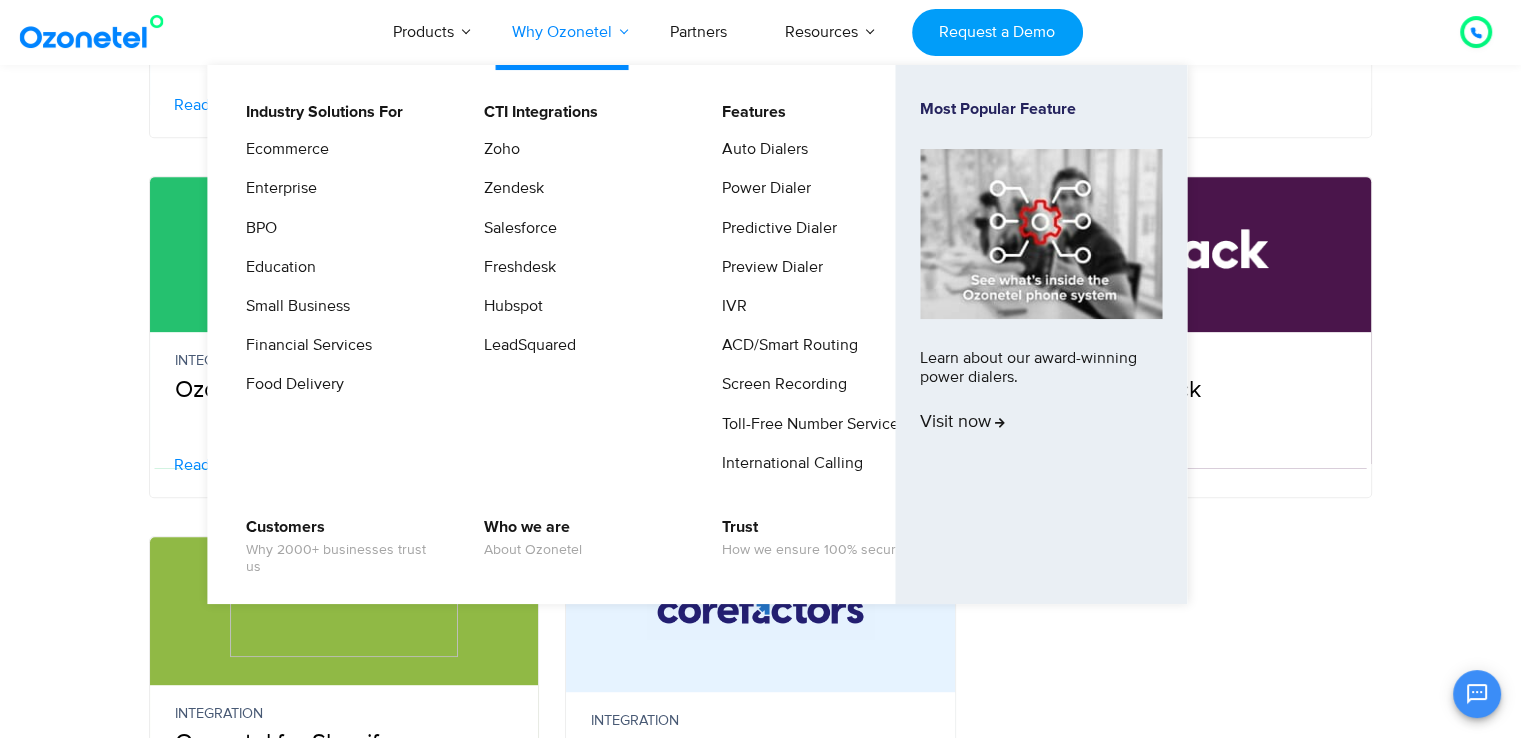 click on "Why Ozonetel" at bounding box center (562, 32) 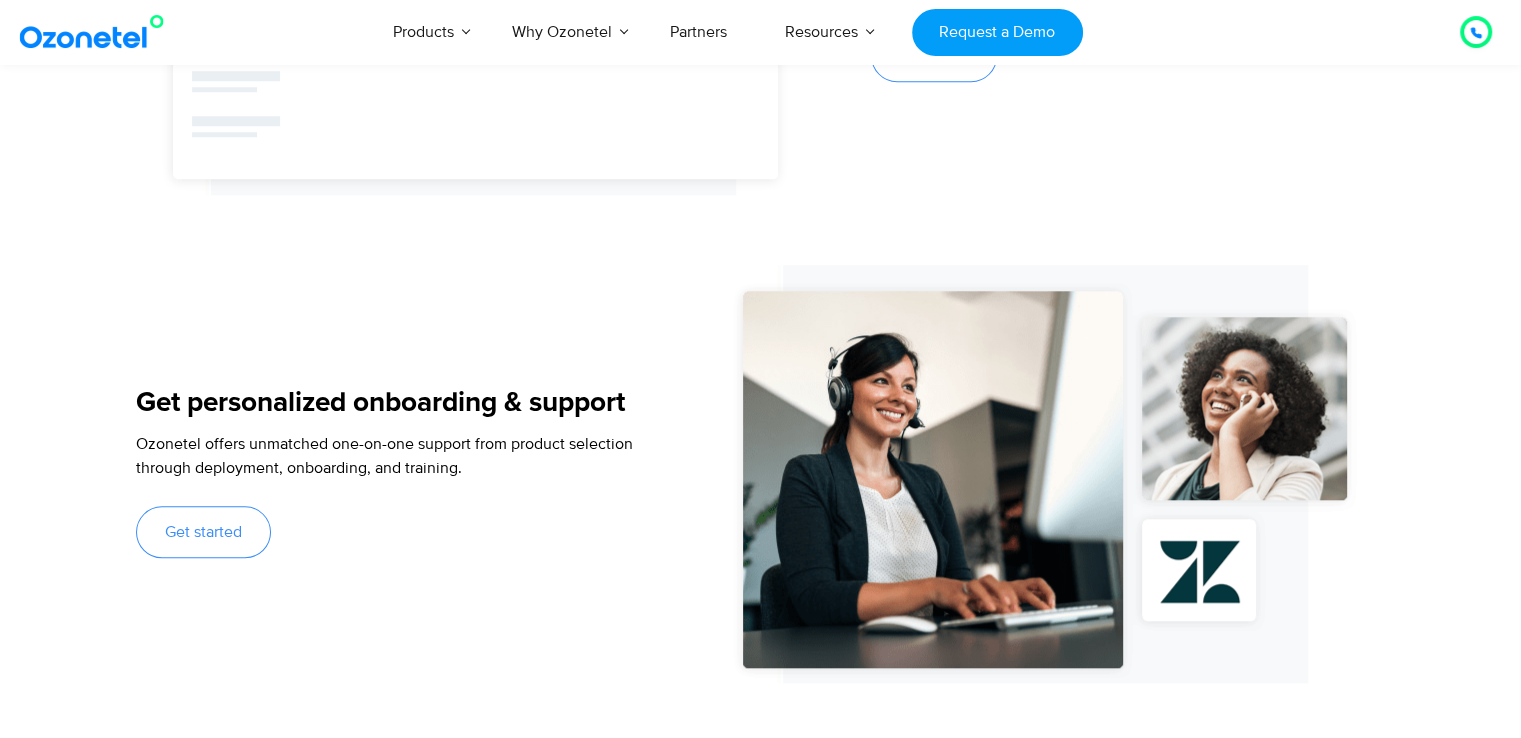 scroll, scrollTop: 1616, scrollLeft: 0, axis: vertical 